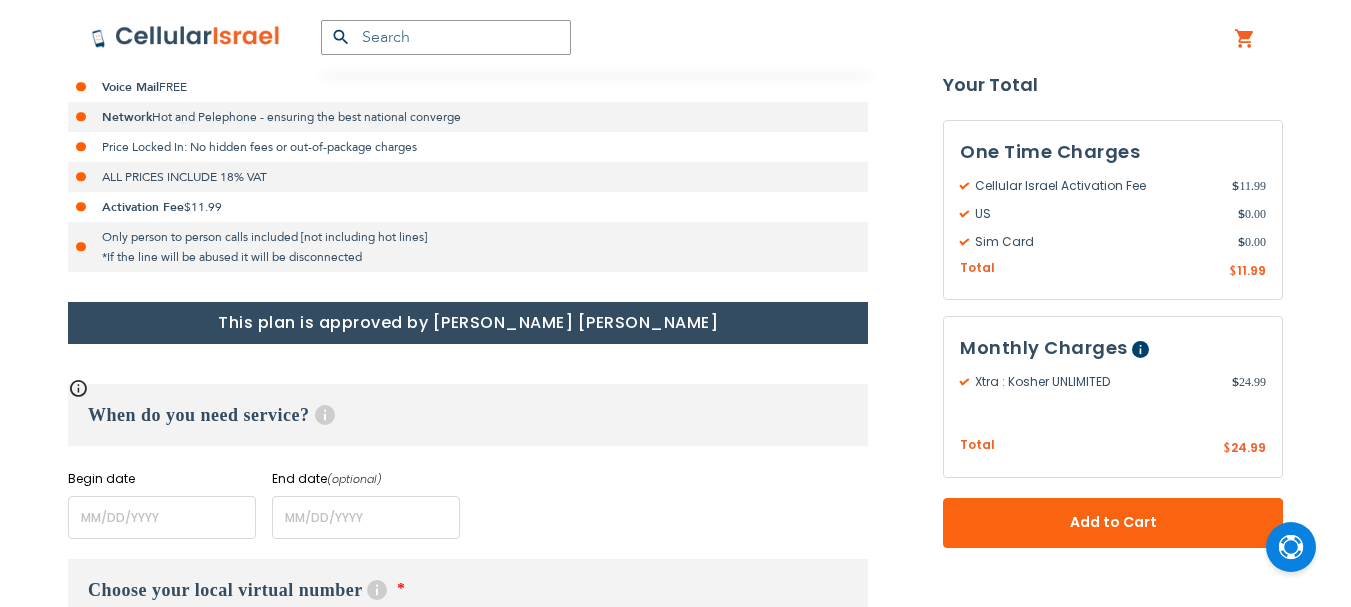 scroll, scrollTop: 600, scrollLeft: 0, axis: vertical 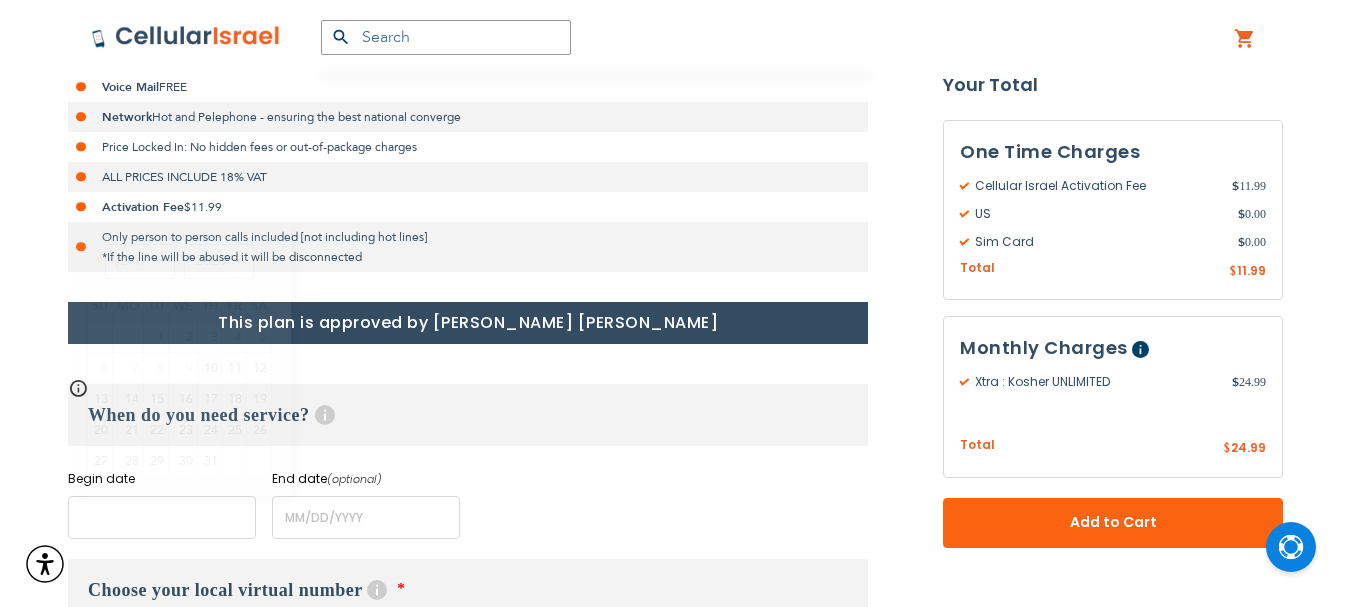 click at bounding box center [162, 517] 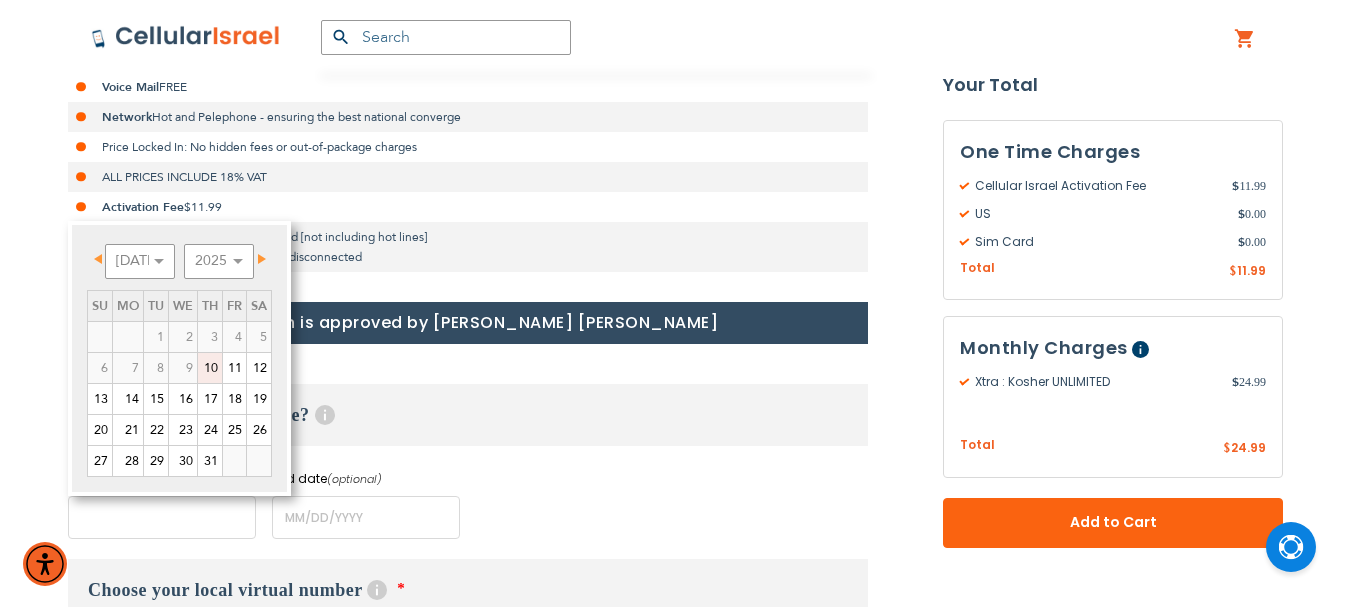 scroll, scrollTop: 13, scrollLeft: 0, axis: vertical 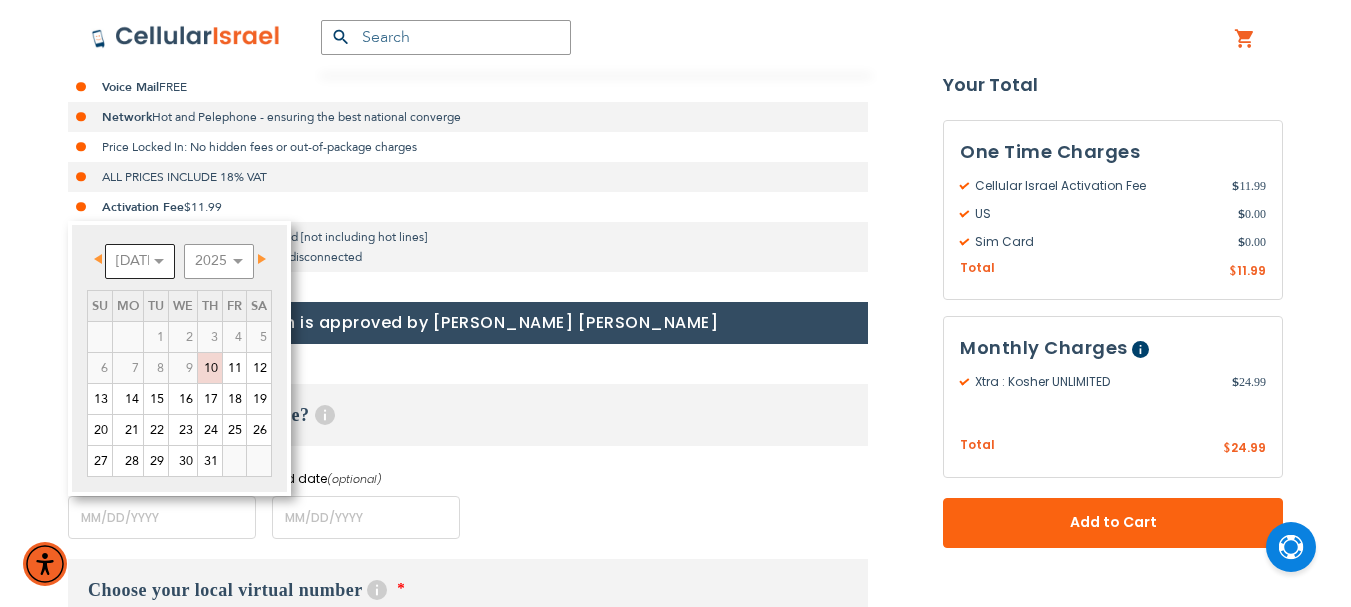 click on "[DATE] Aug Sep Oct Nov Dec" at bounding box center [140, 261] 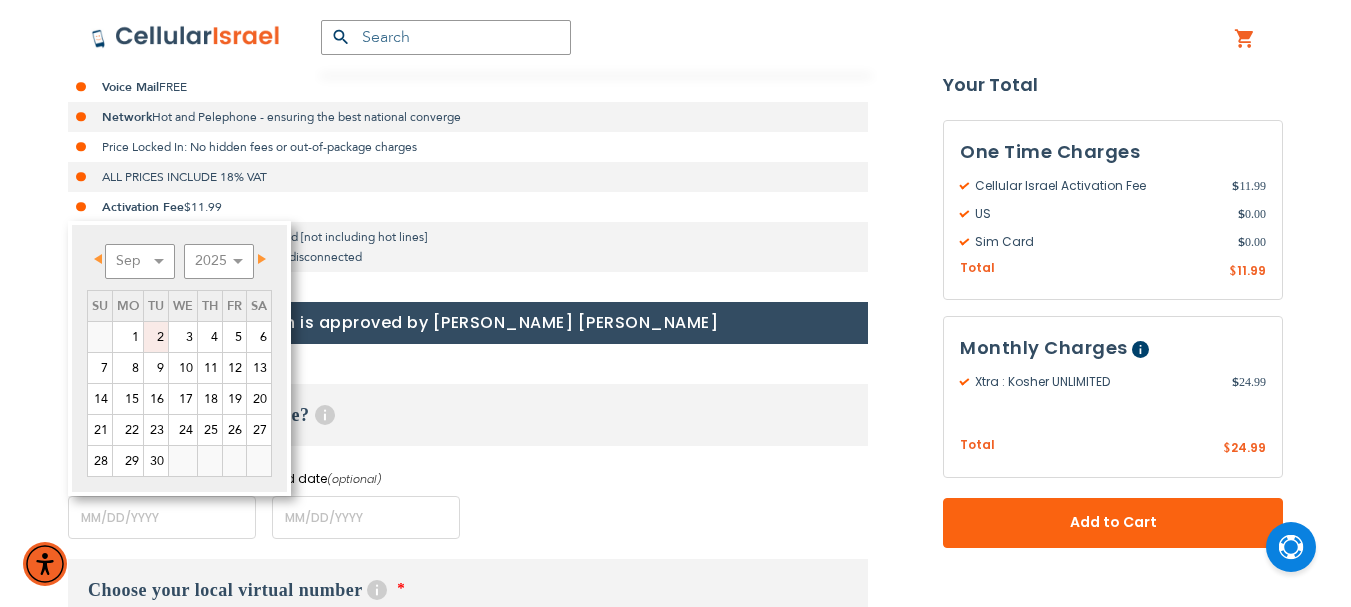 click on "2" at bounding box center (156, 337) 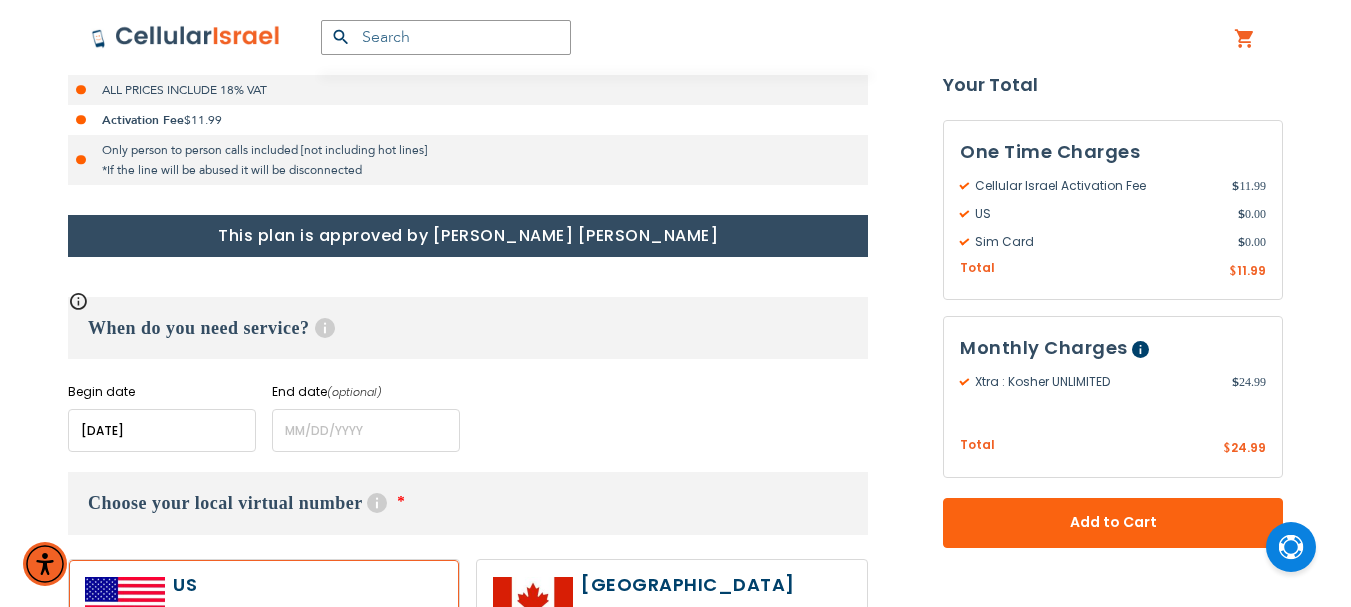 scroll, scrollTop: 800, scrollLeft: 0, axis: vertical 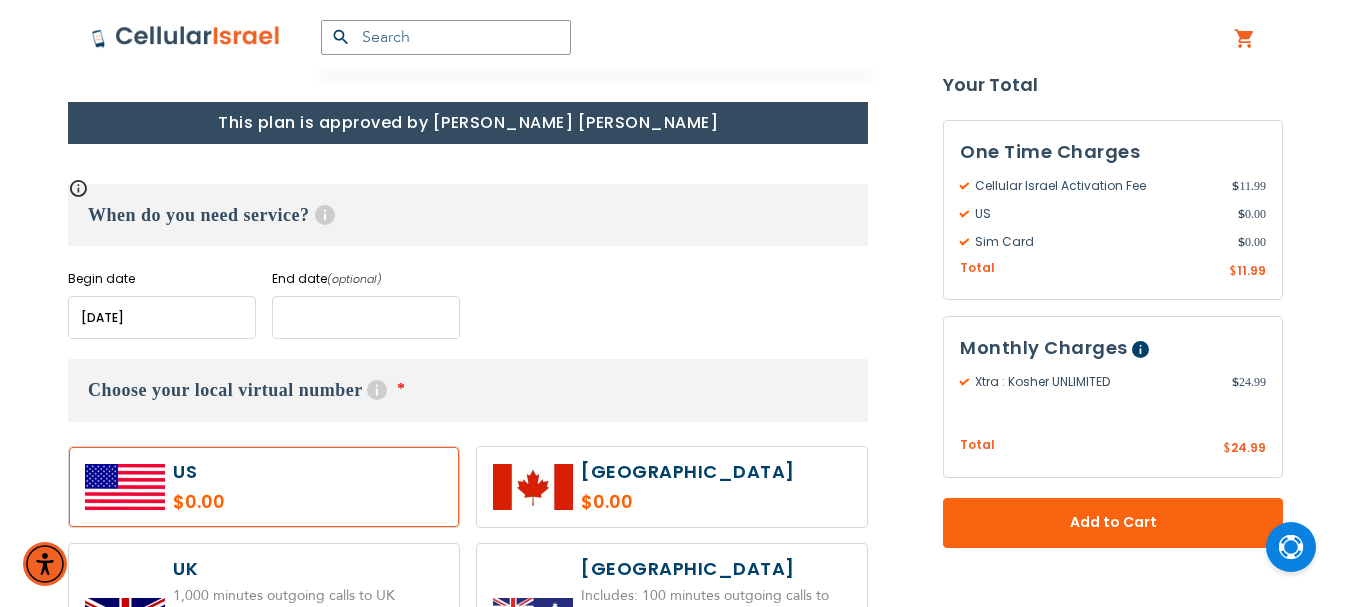 click at bounding box center [366, 317] 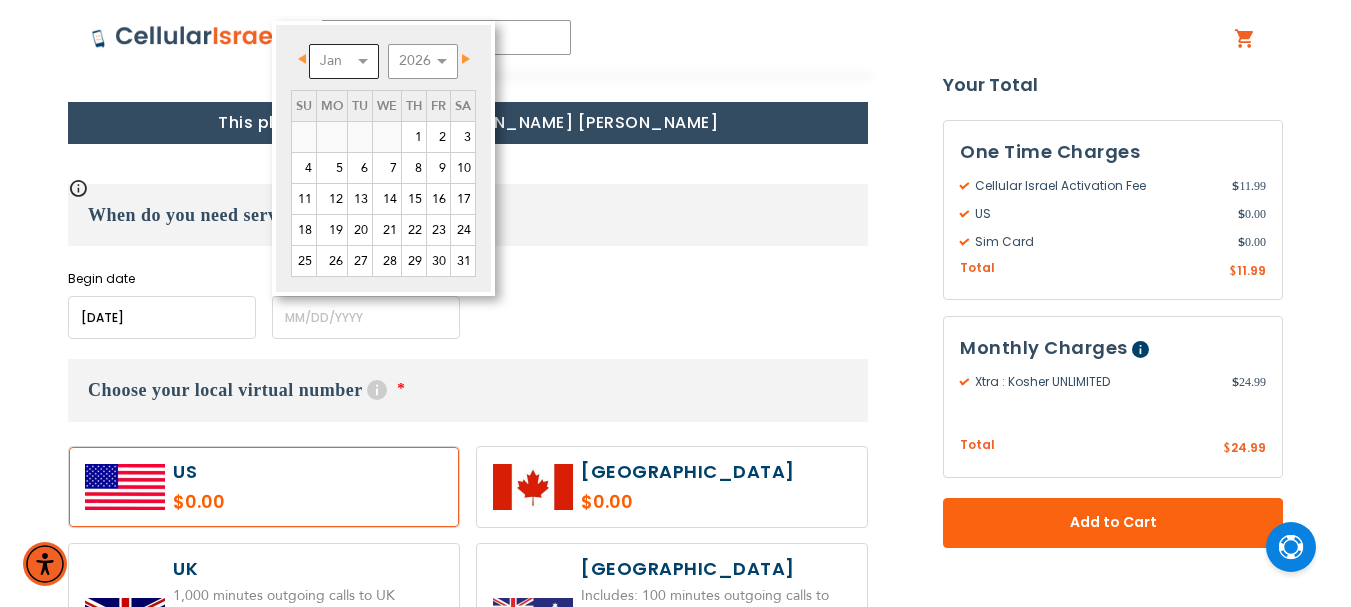 click on "Jan Feb Mar Apr May Jun [DATE] Aug Sep Oct Nov Dec" at bounding box center (344, 61) 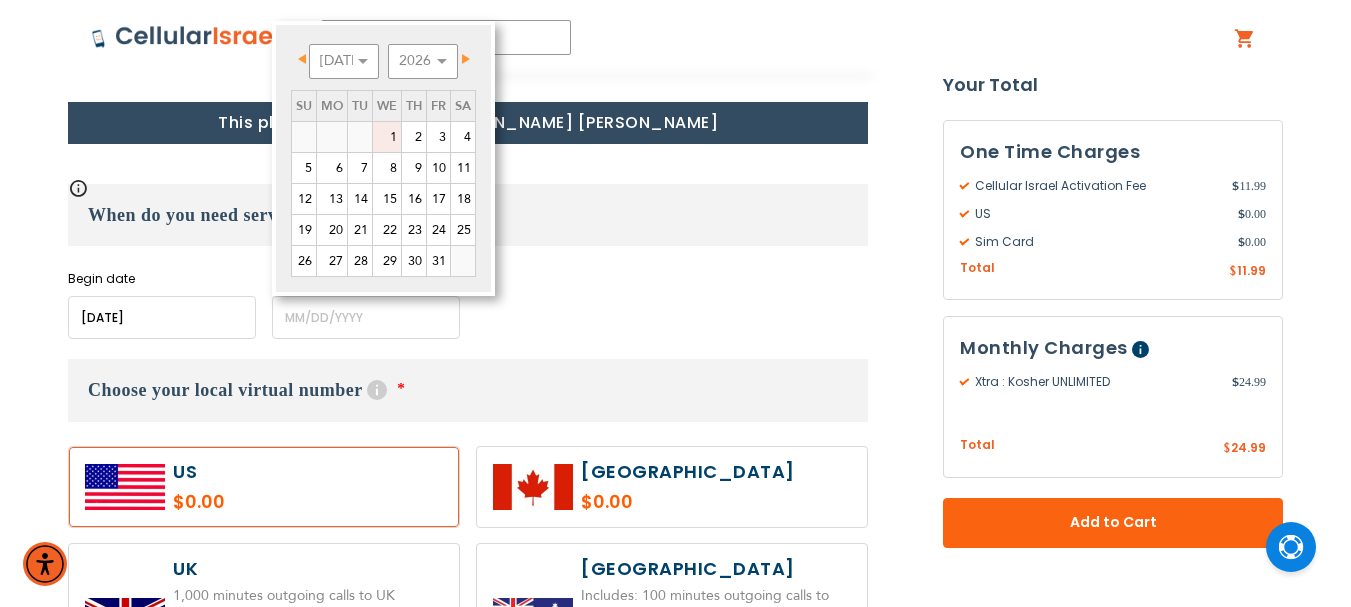 click on "1" at bounding box center [387, 137] 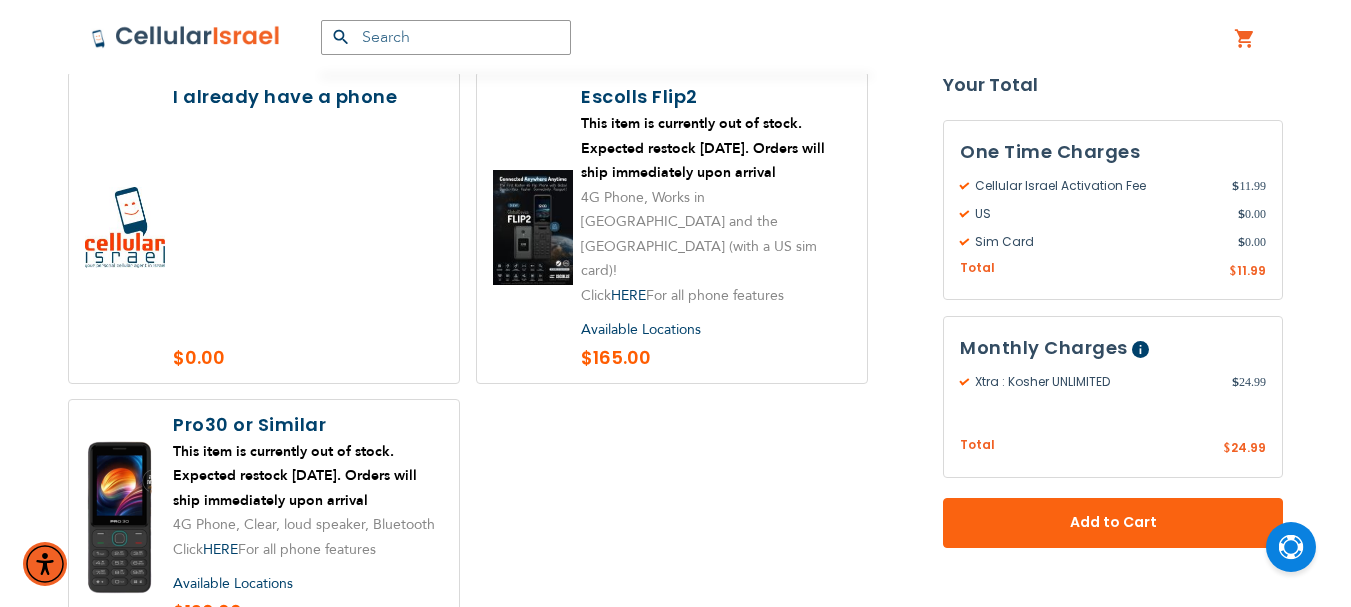 scroll, scrollTop: 2600, scrollLeft: 0, axis: vertical 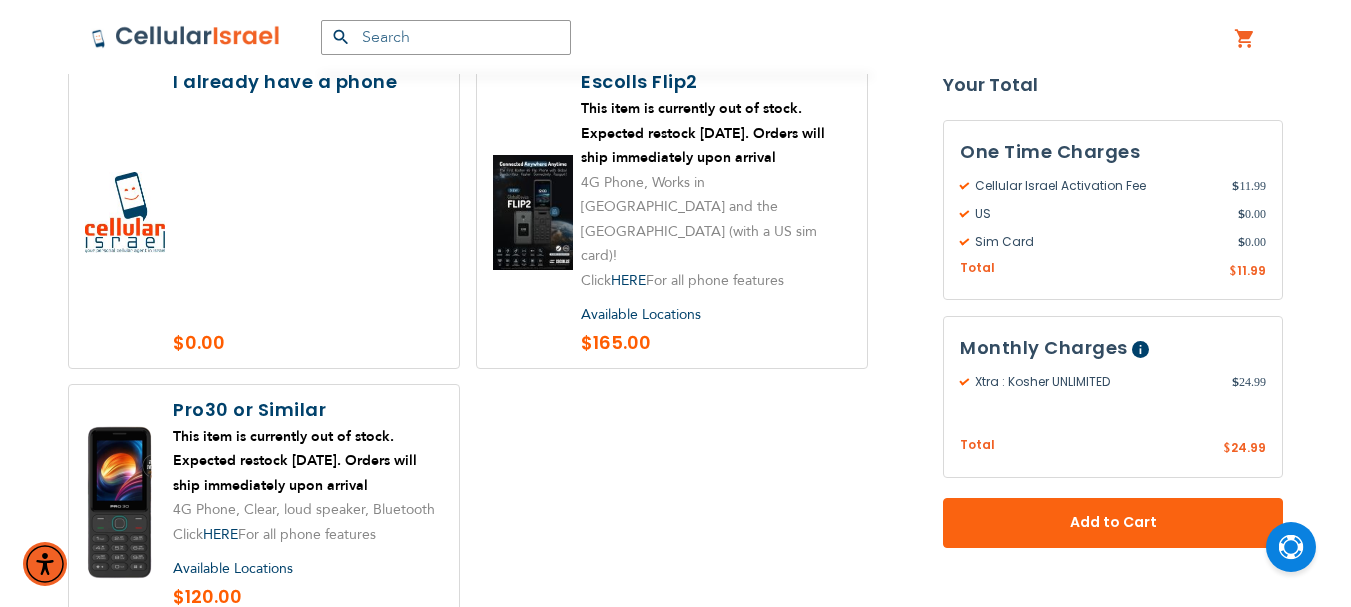 click at bounding box center (672, 212) 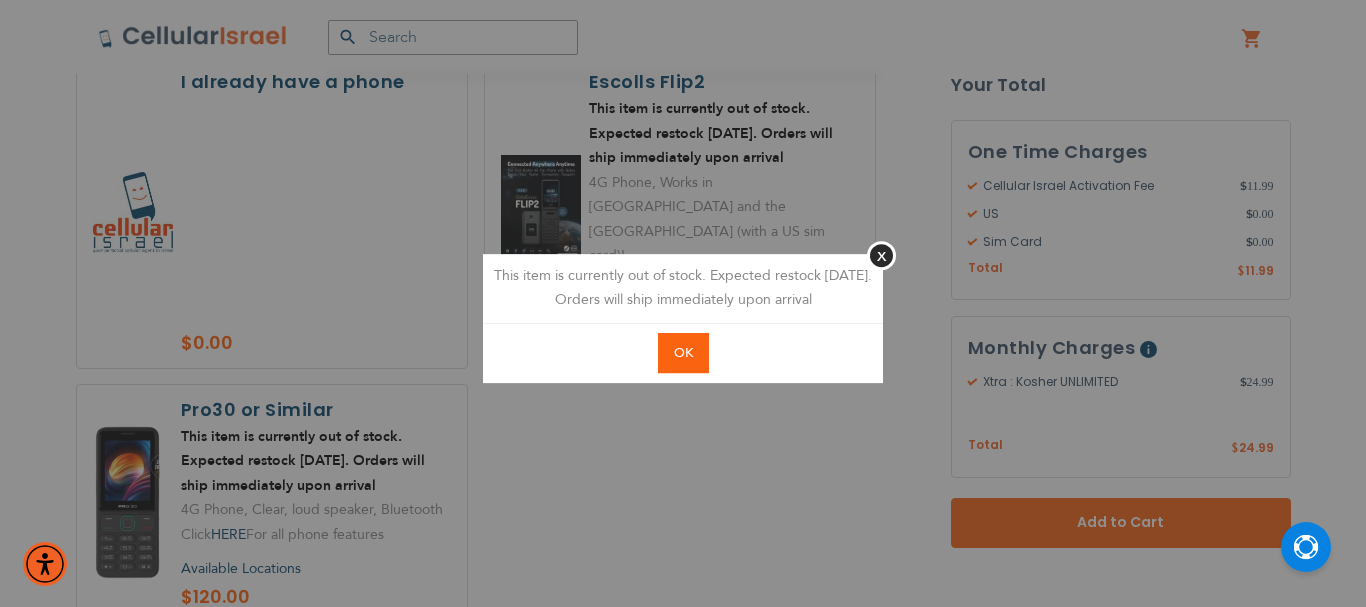 click on "OK" at bounding box center [683, 353] 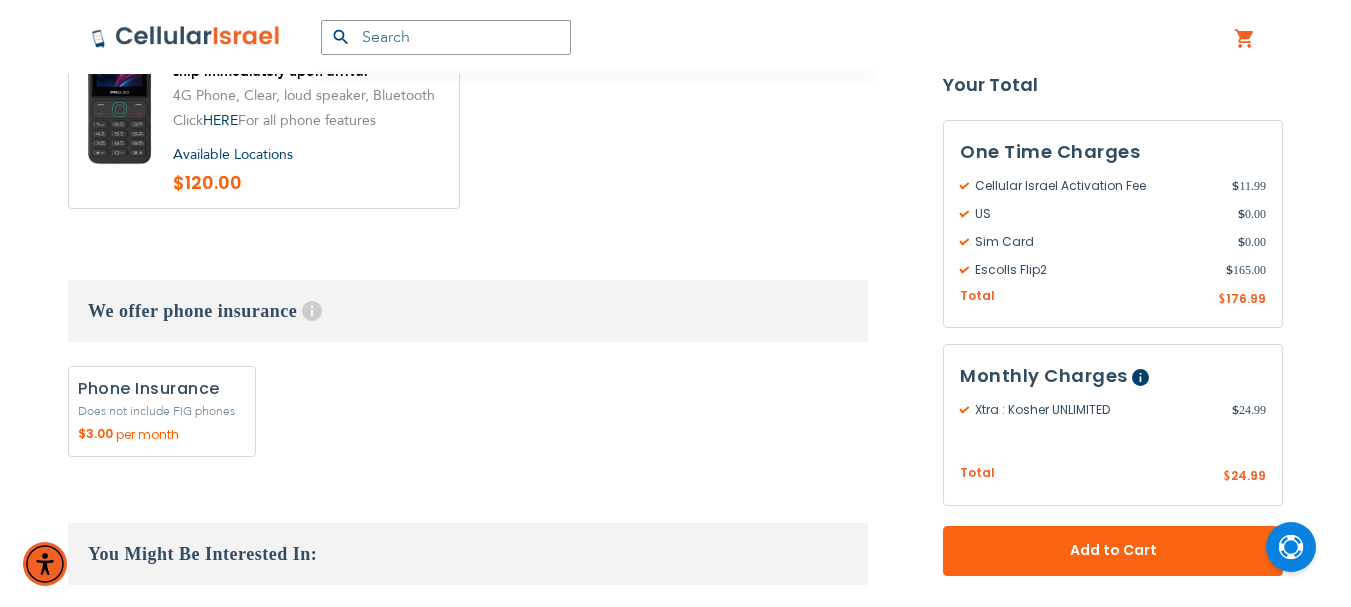 scroll, scrollTop: 3000, scrollLeft: 0, axis: vertical 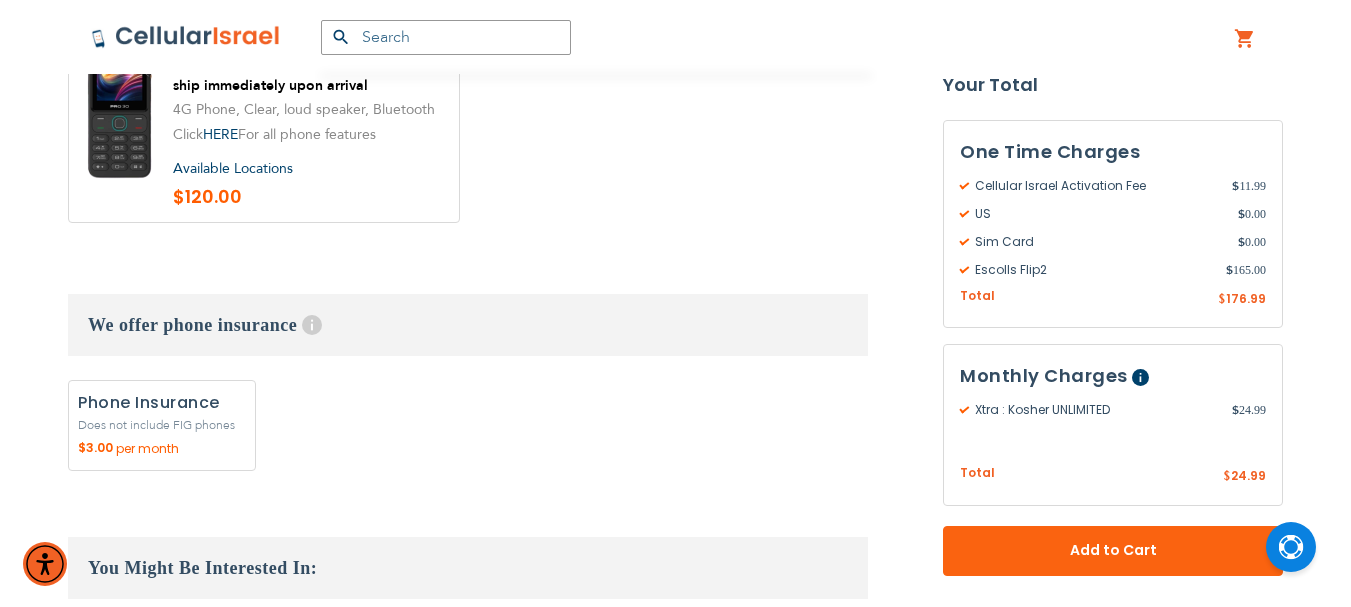 click on "Add" at bounding box center [162, 425] 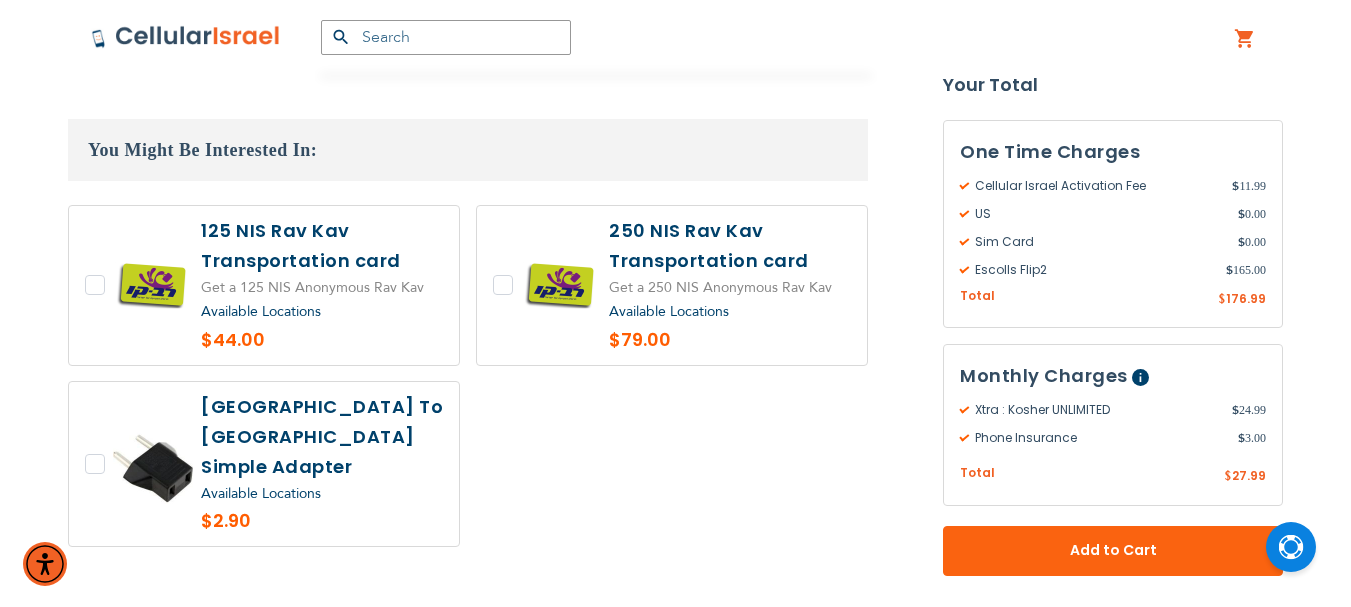 scroll, scrollTop: 3400, scrollLeft: 0, axis: vertical 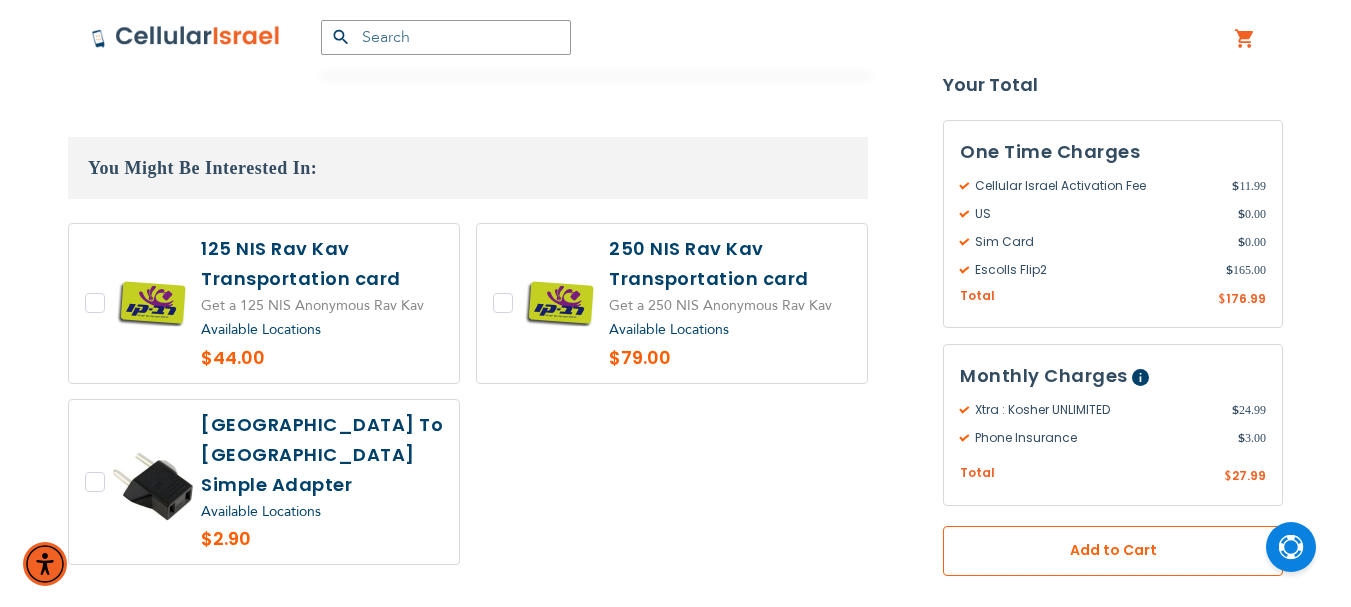 click on "Add to Cart" at bounding box center (1113, 551) 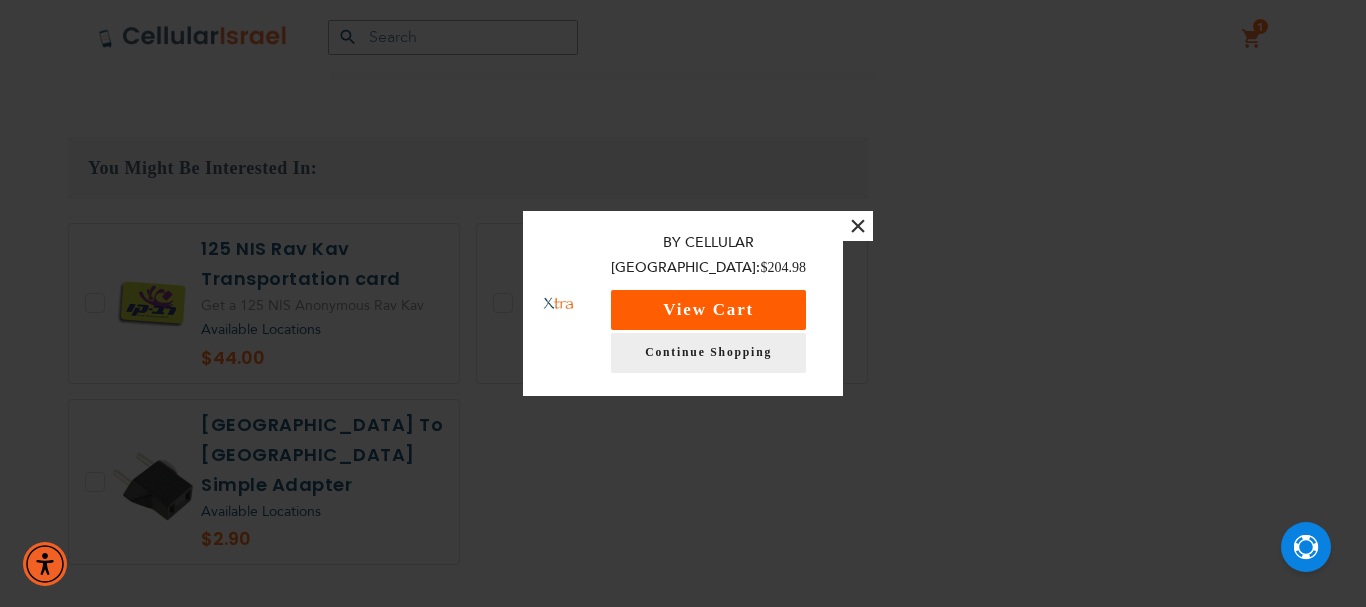click on "View Cart" at bounding box center [708, 310] 